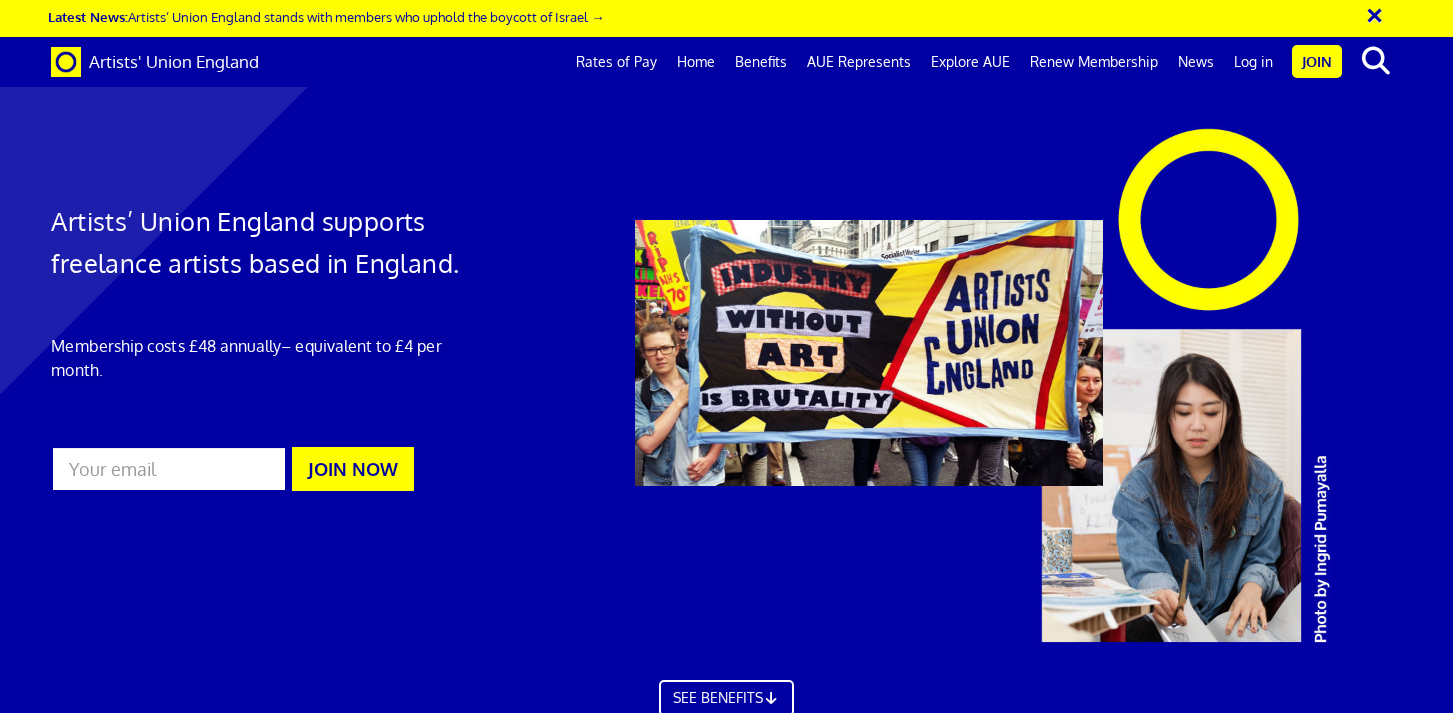 scroll, scrollTop: 374, scrollLeft: 0, axis: vertical 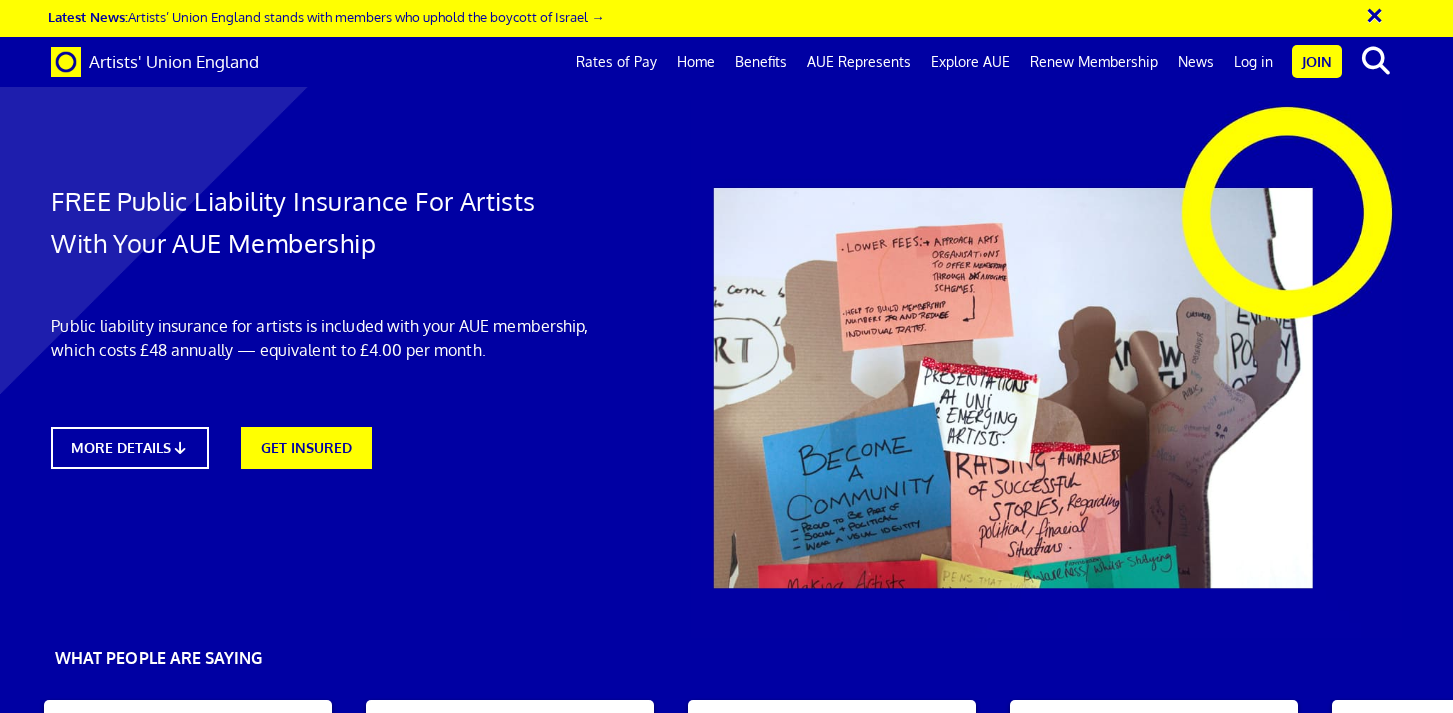 click on "FREE Public Liability Insurance For Artists With Your AUE Membership
Public liability insurance for artists is included with your AUE membership,
which costs £48 annually — equivalent to £4.00 per month.
MORE DETAILS
GET INSURED" at bounding box center (323, 294) 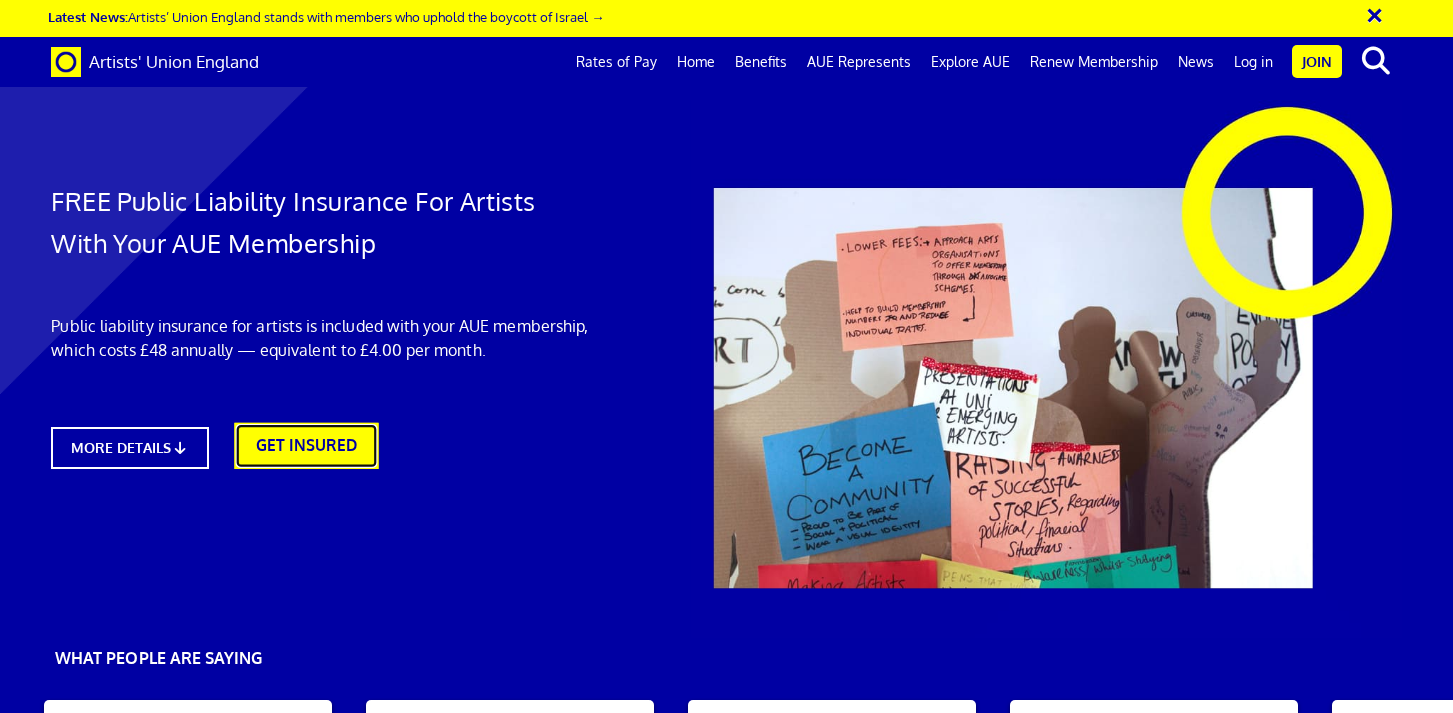 click on "GET INSURED" at bounding box center [306, 446] 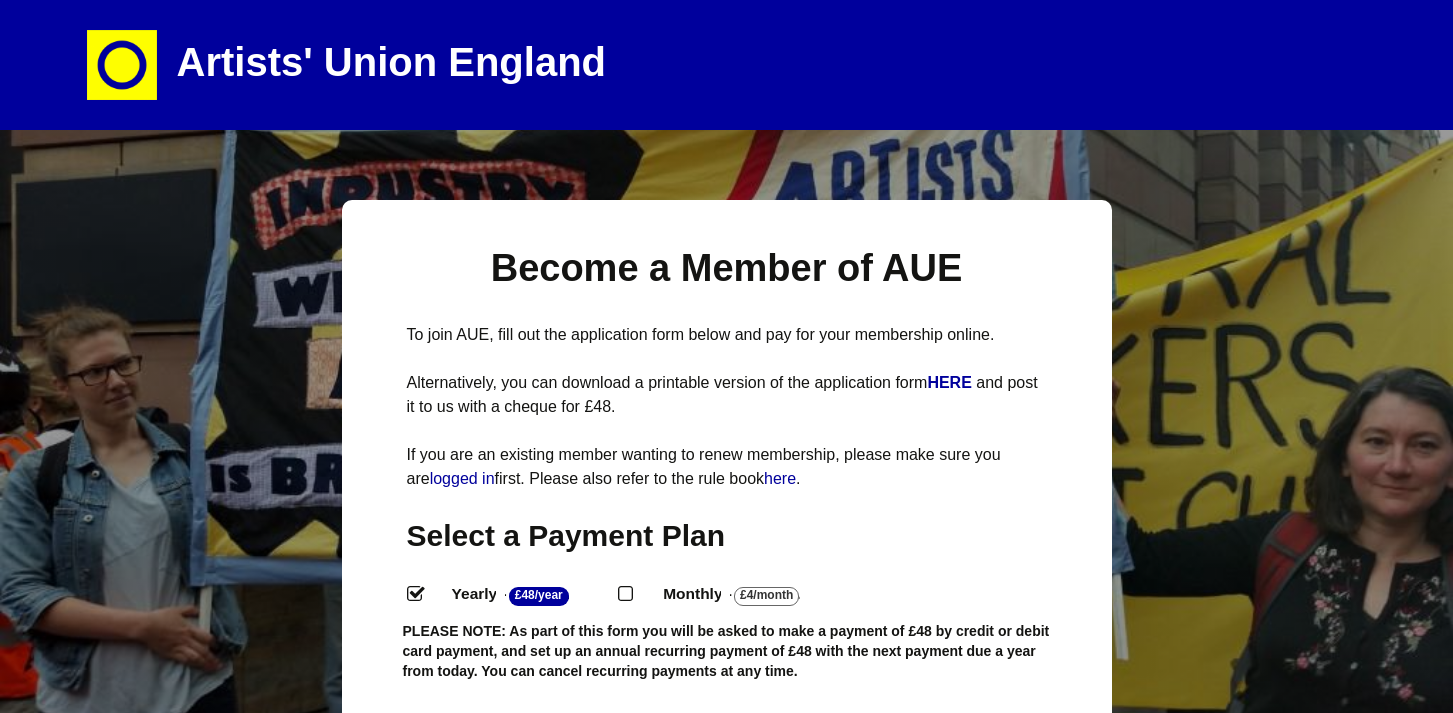 select 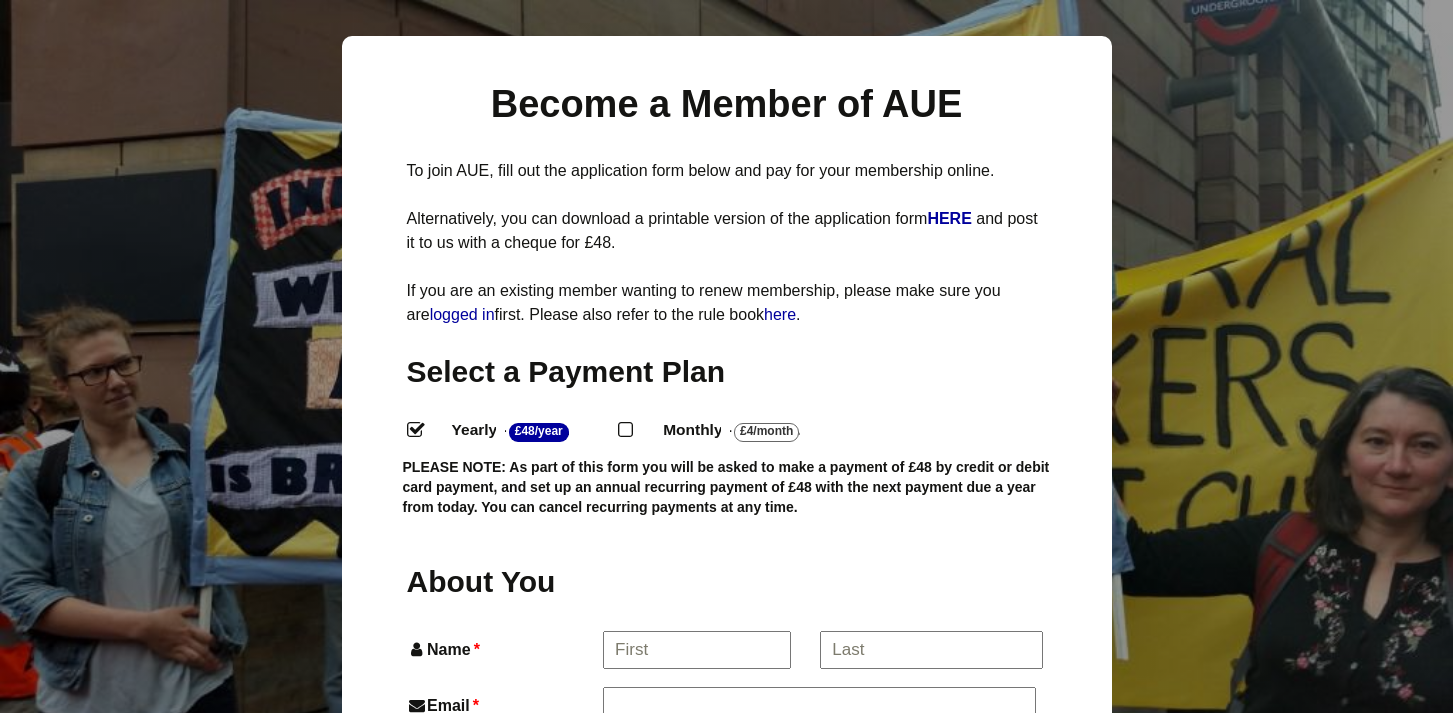 scroll, scrollTop: 0, scrollLeft: 0, axis: both 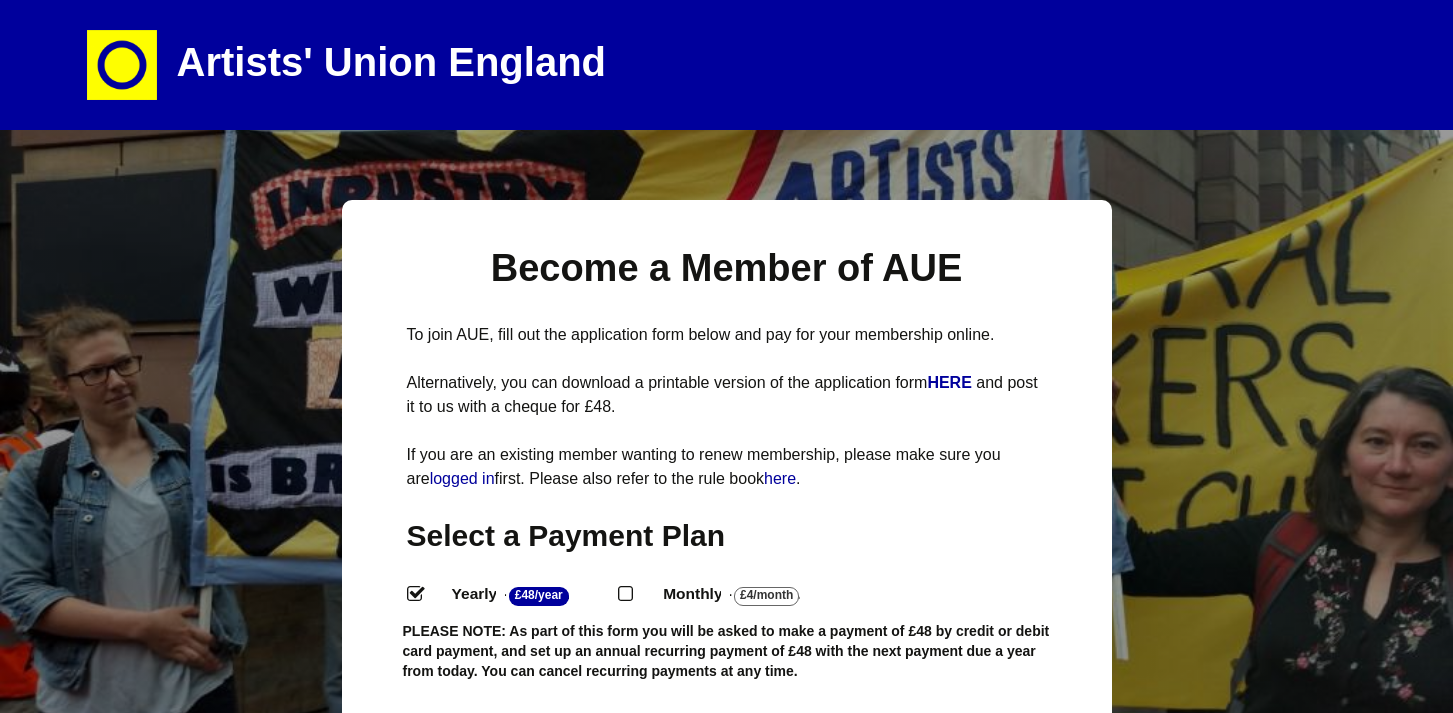 select 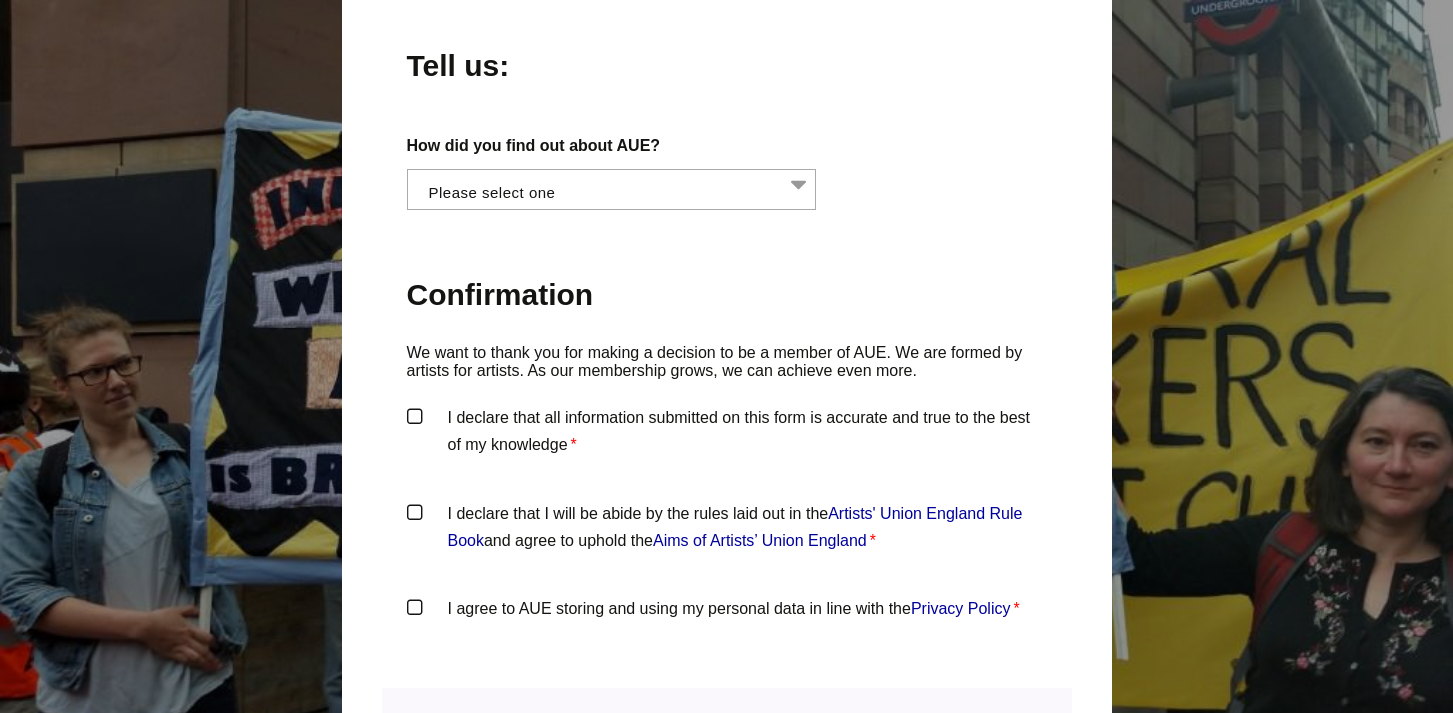scroll, scrollTop: 2315, scrollLeft: 0, axis: vertical 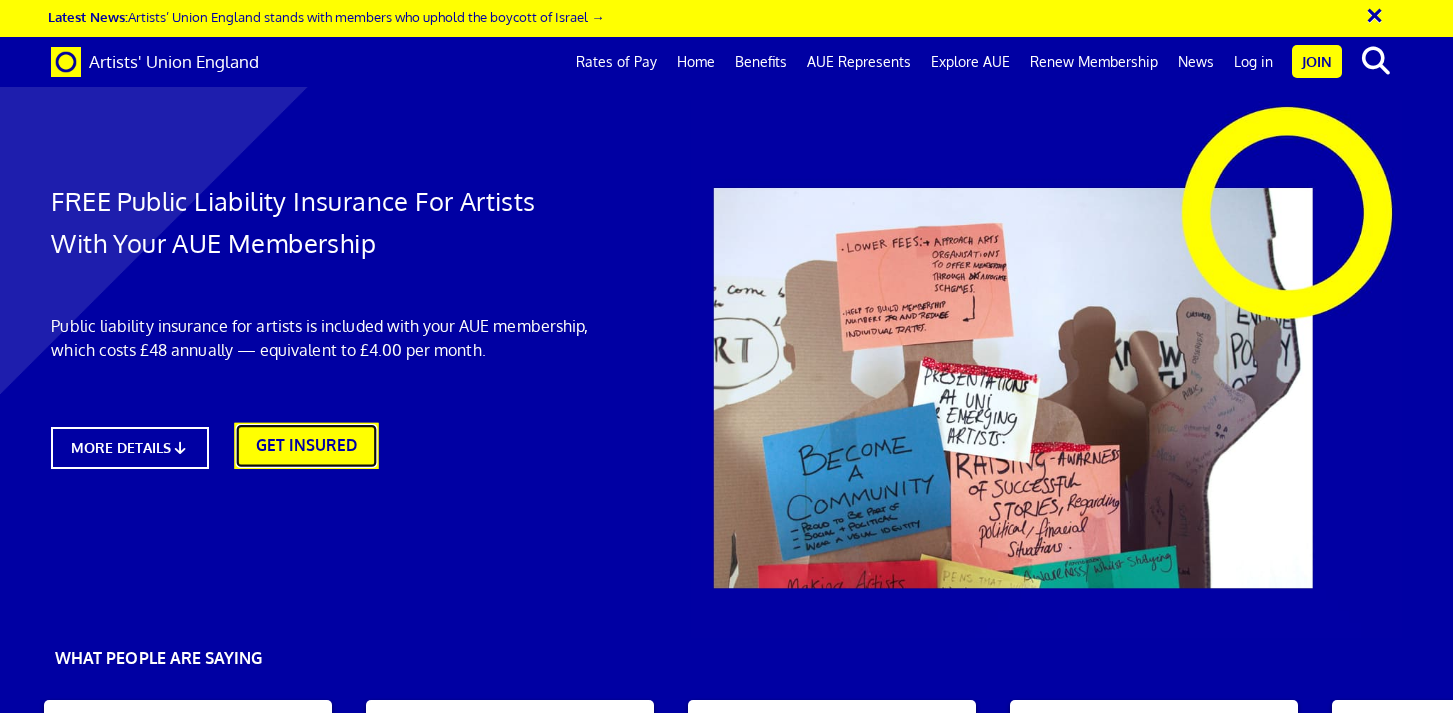 click on "GET INSURED" at bounding box center (306, 446) 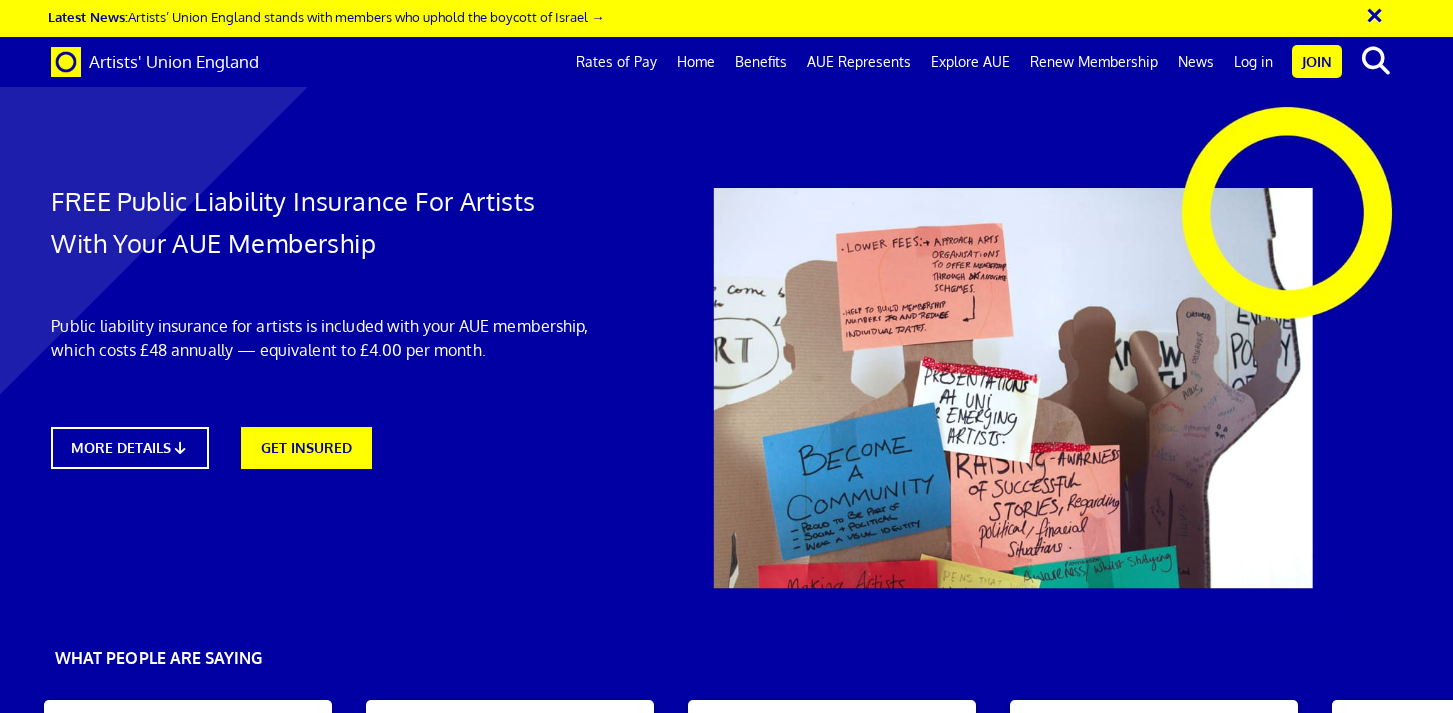 scroll, scrollTop: 640, scrollLeft: 0, axis: vertical 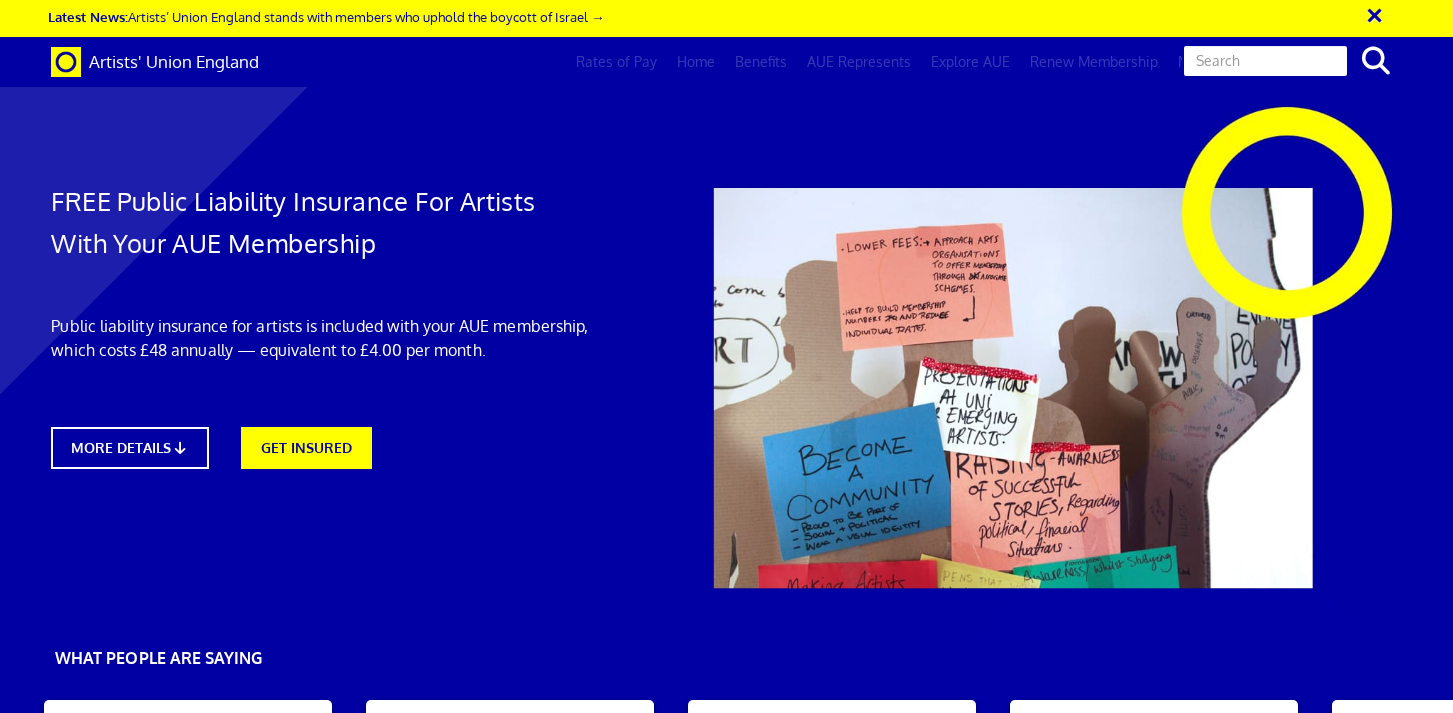 click at bounding box center [1374, 61] 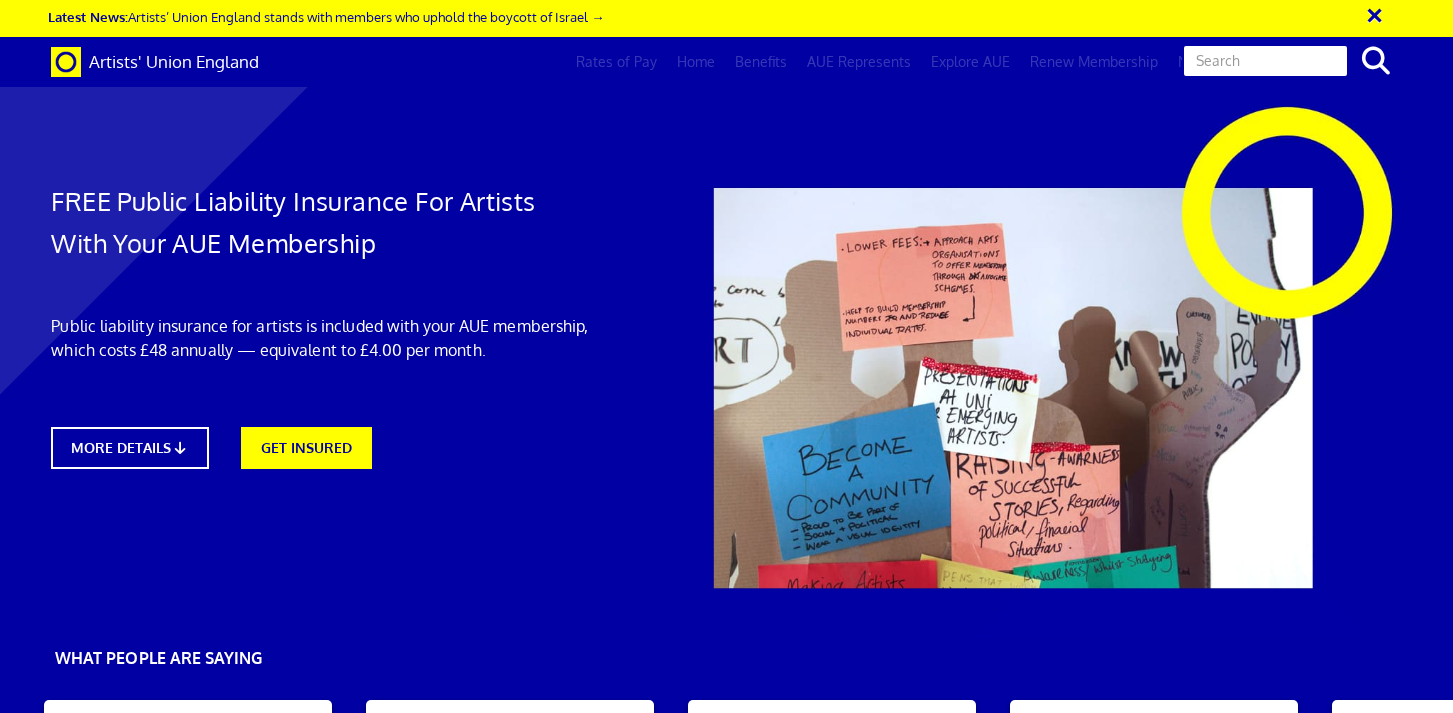click at bounding box center [1265, 61] 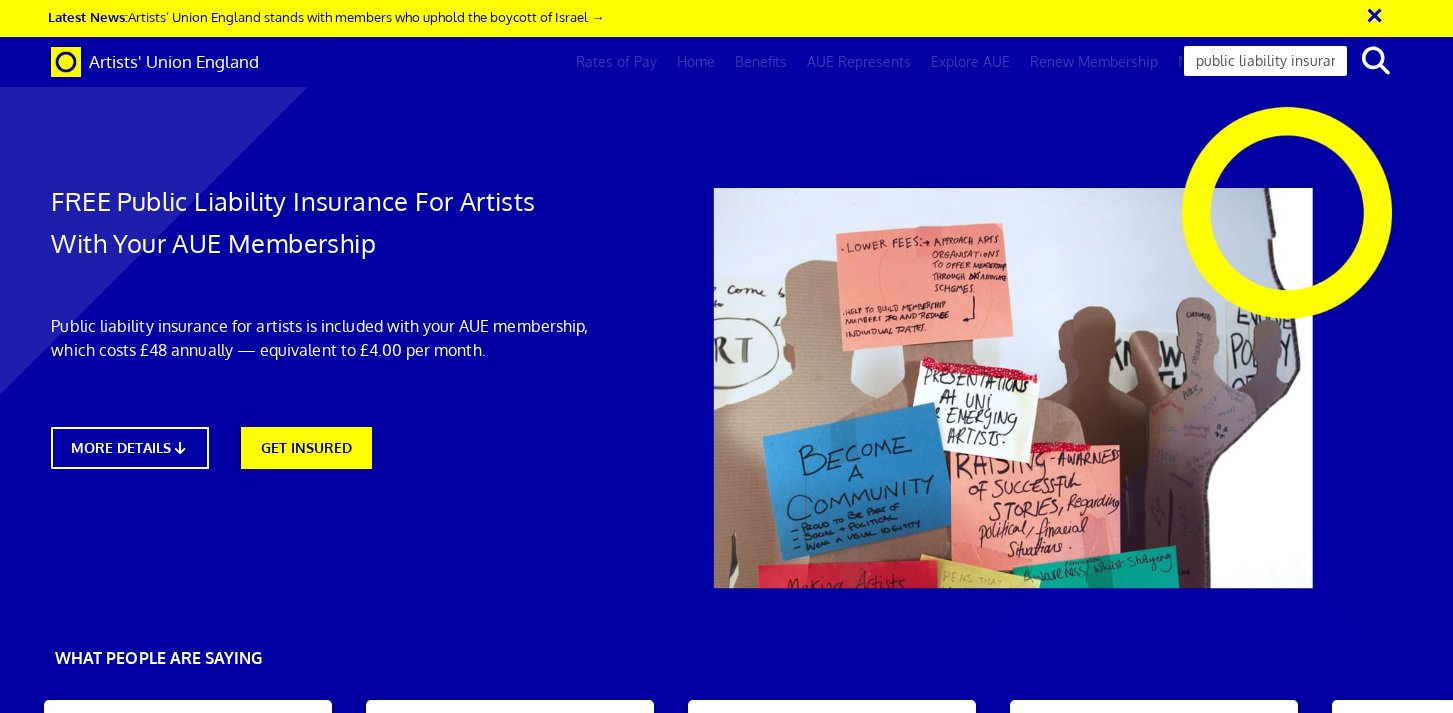 type on "public liability insurance" 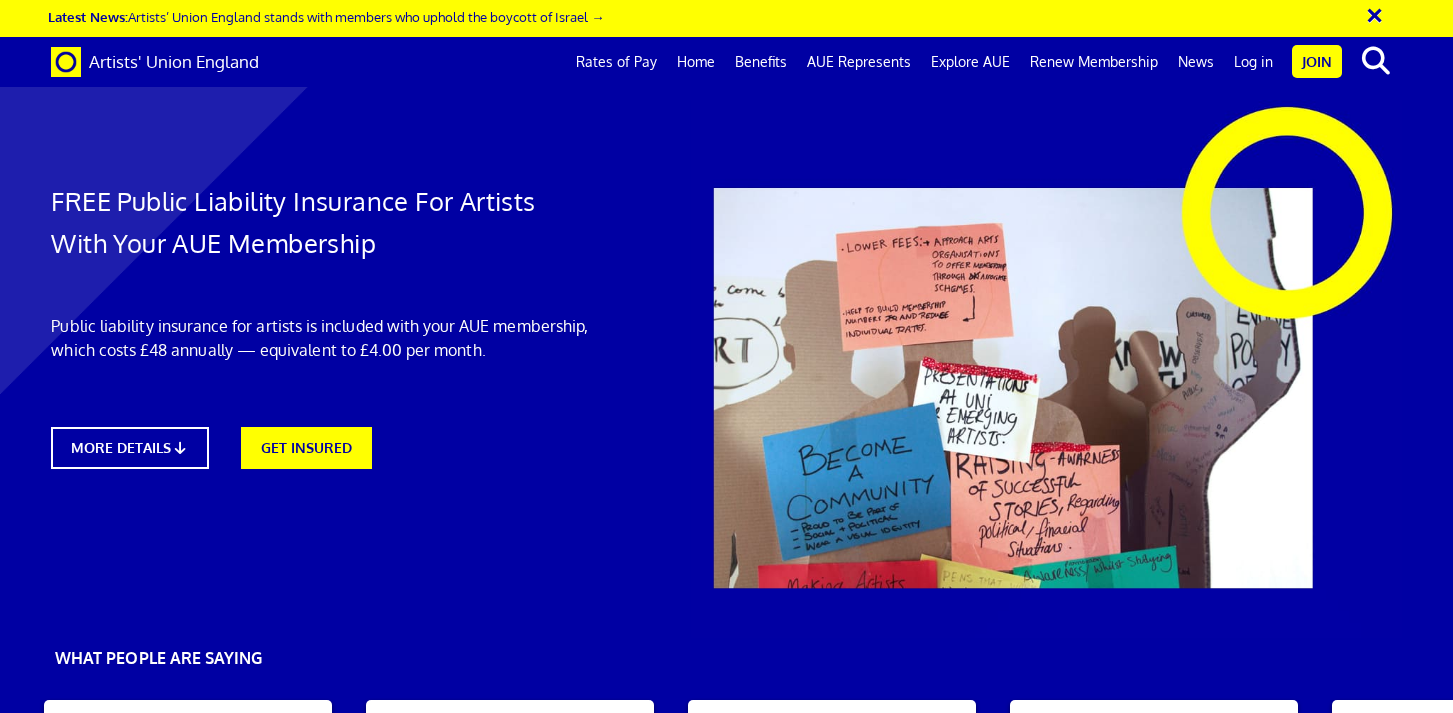 scroll, scrollTop: 949, scrollLeft: 0, axis: vertical 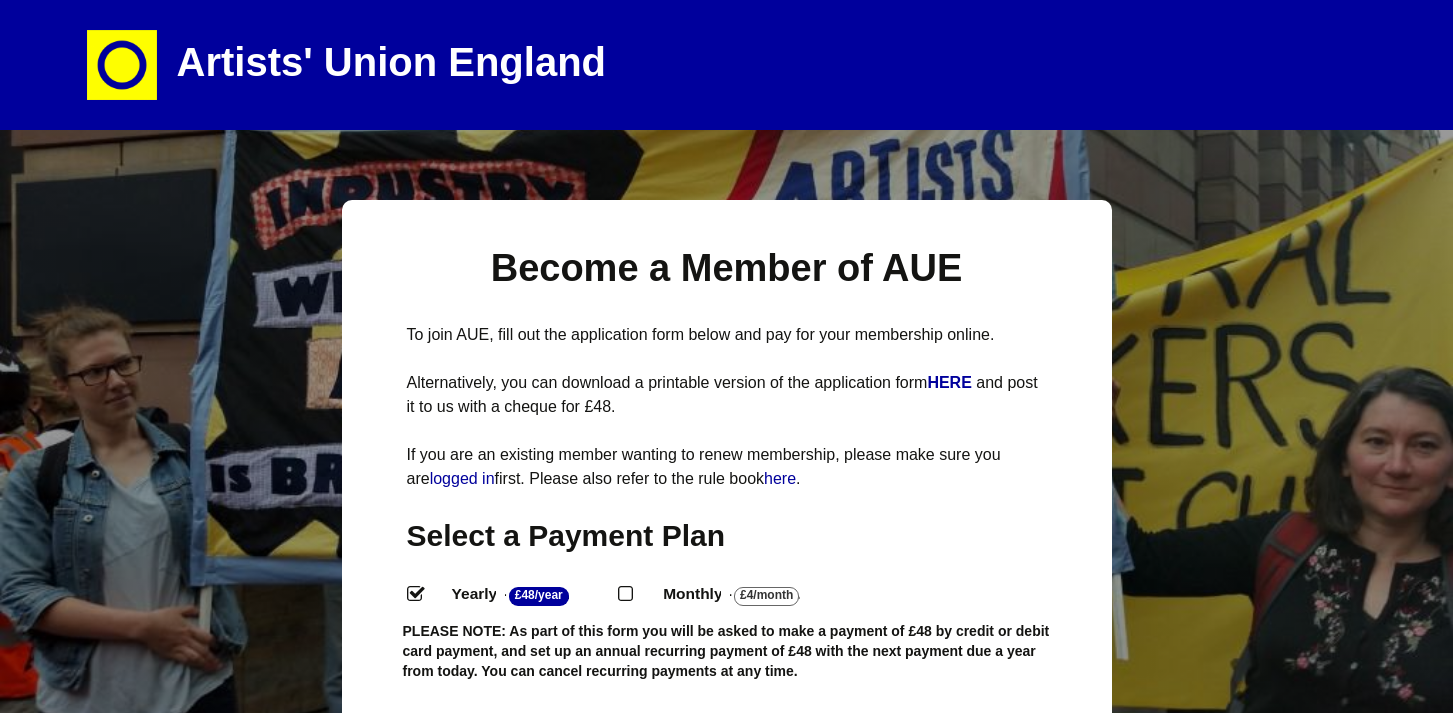 select 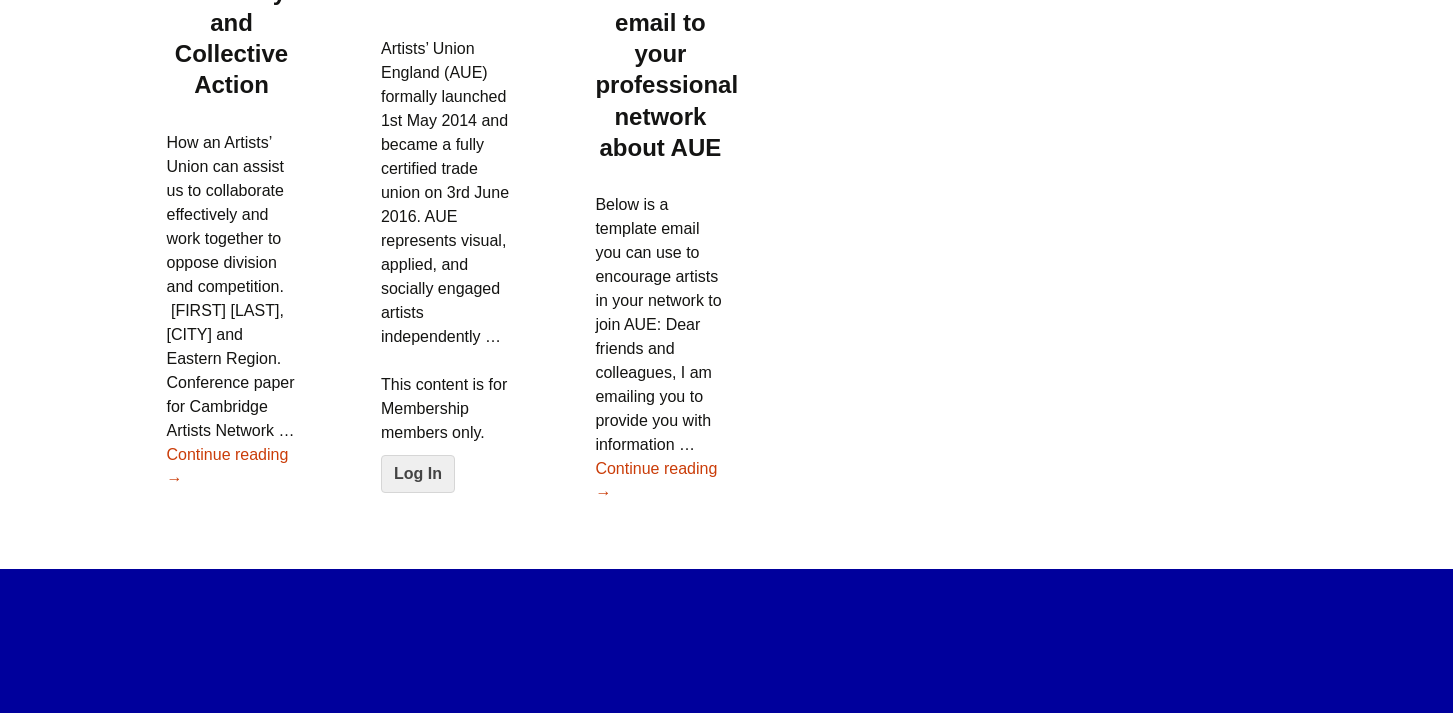 scroll, scrollTop: 1820, scrollLeft: 0, axis: vertical 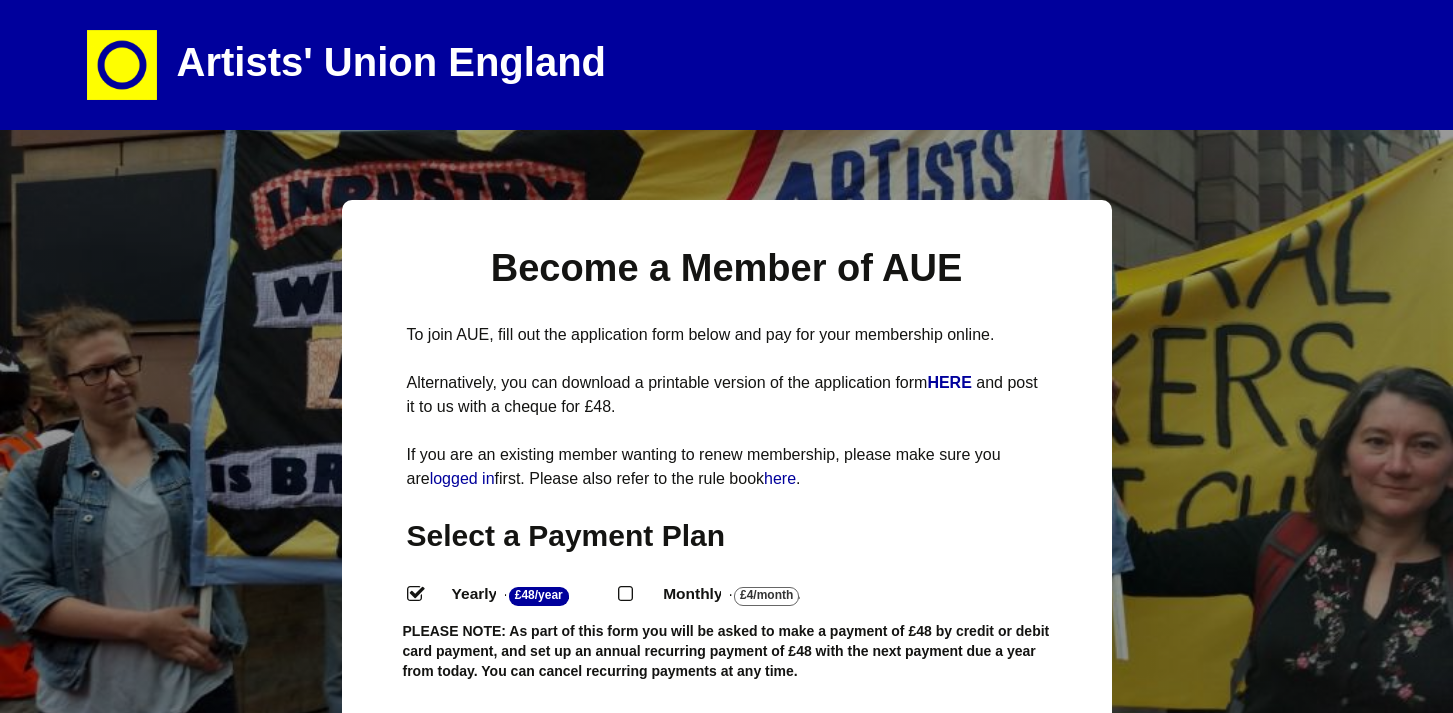 select 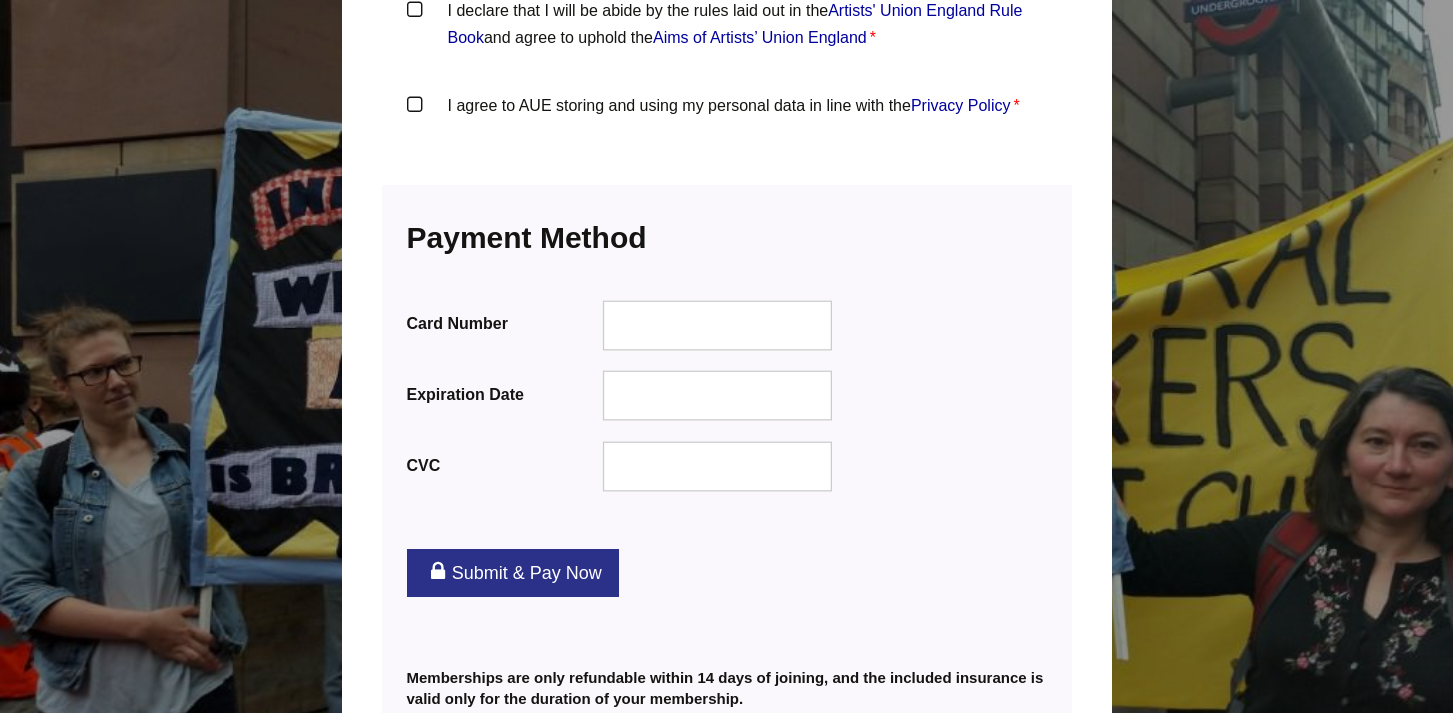 scroll, scrollTop: 2526, scrollLeft: 0, axis: vertical 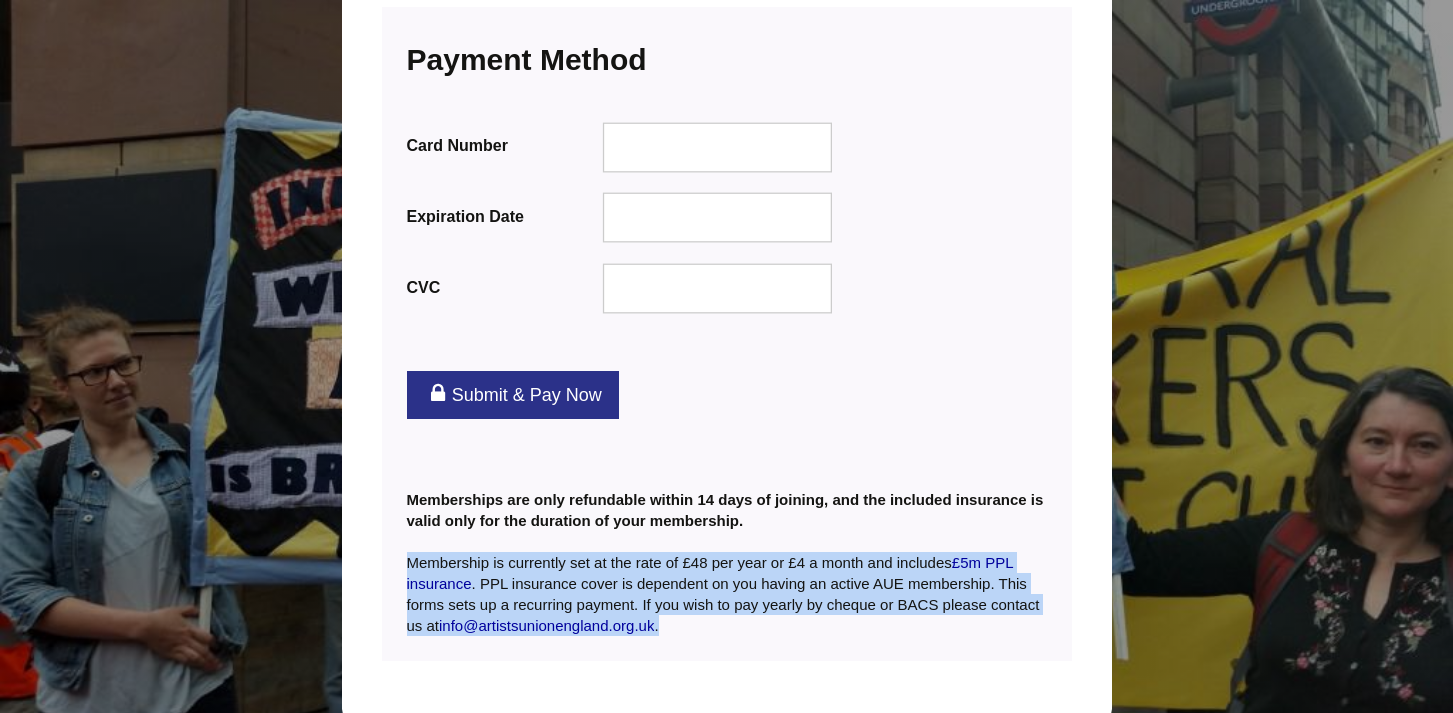 drag, startPoint x: 403, startPoint y: 557, endPoint x: 743, endPoint y: 638, distance: 349.51538 